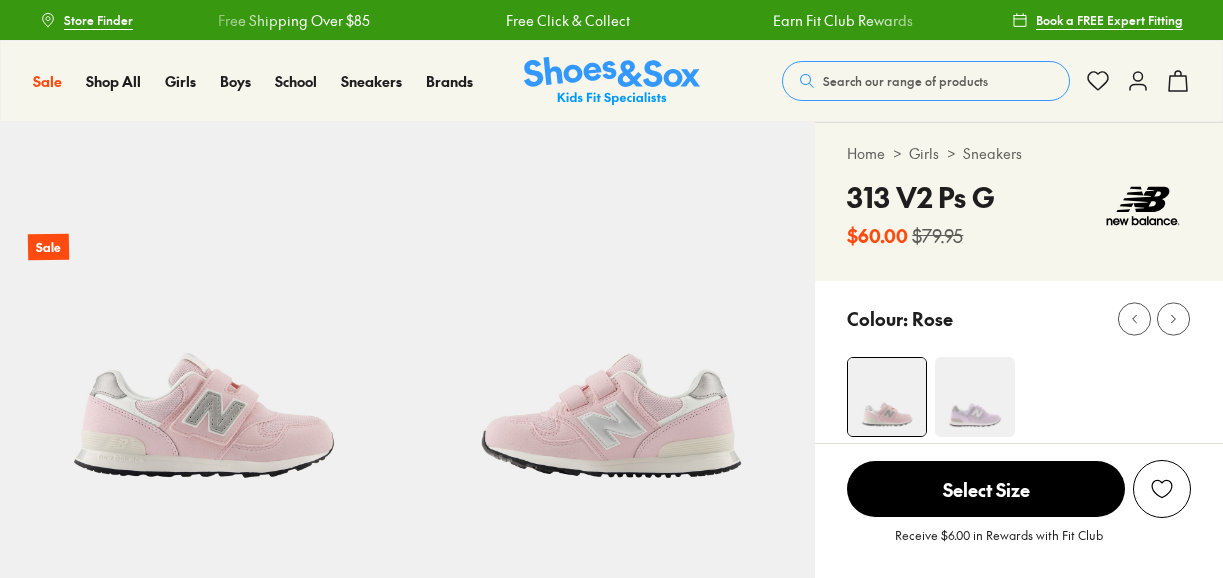 scroll, scrollTop: 0, scrollLeft: 0, axis: both 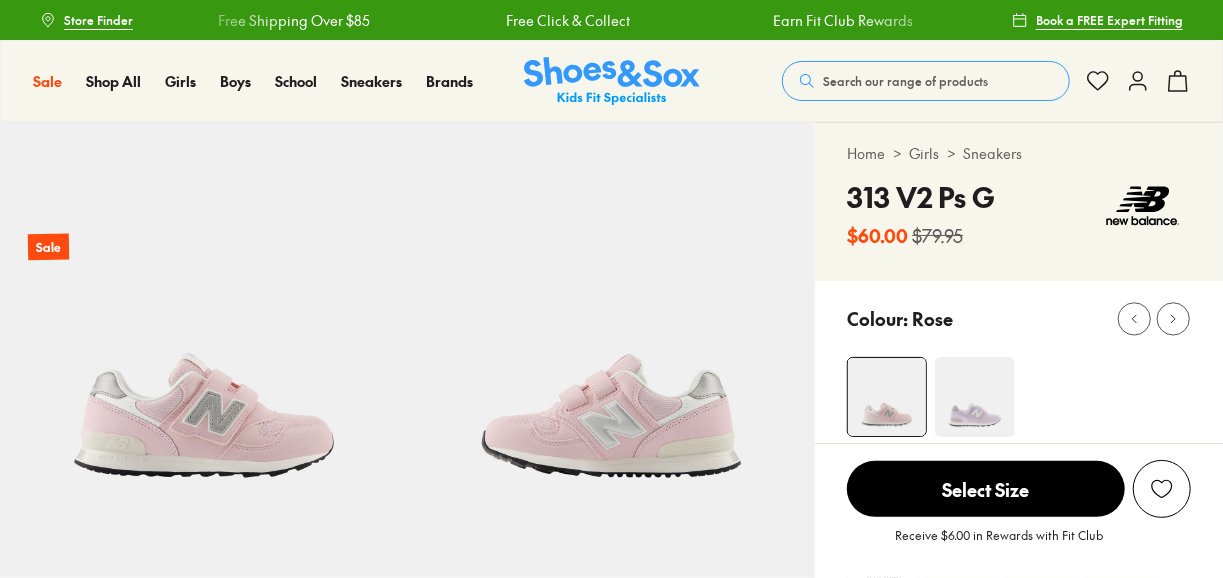 select on "*" 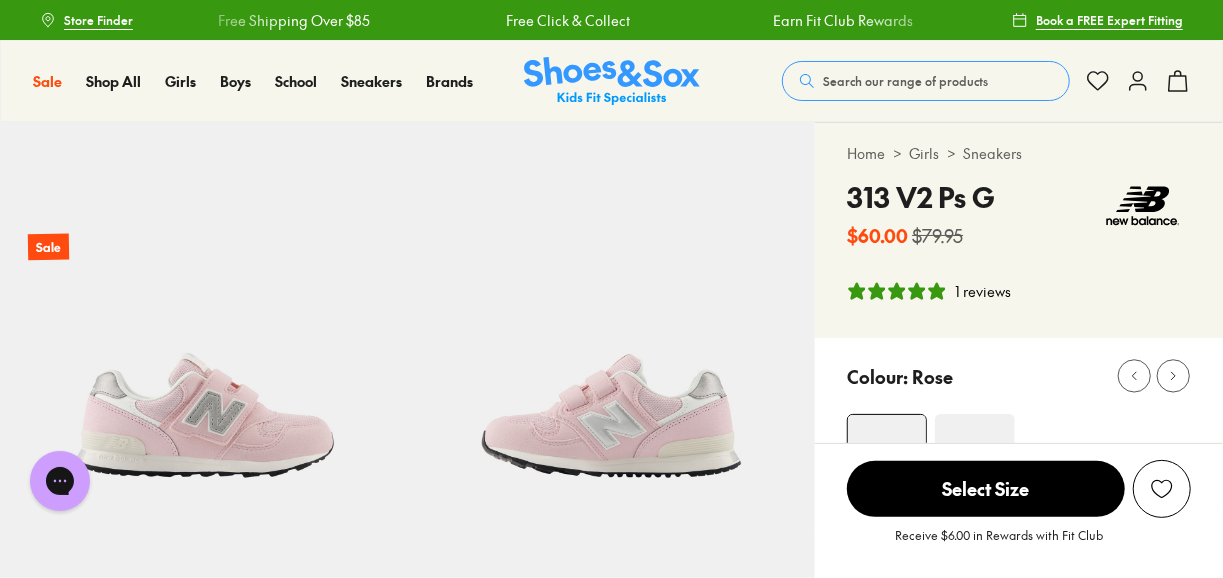 scroll, scrollTop: 0, scrollLeft: 0, axis: both 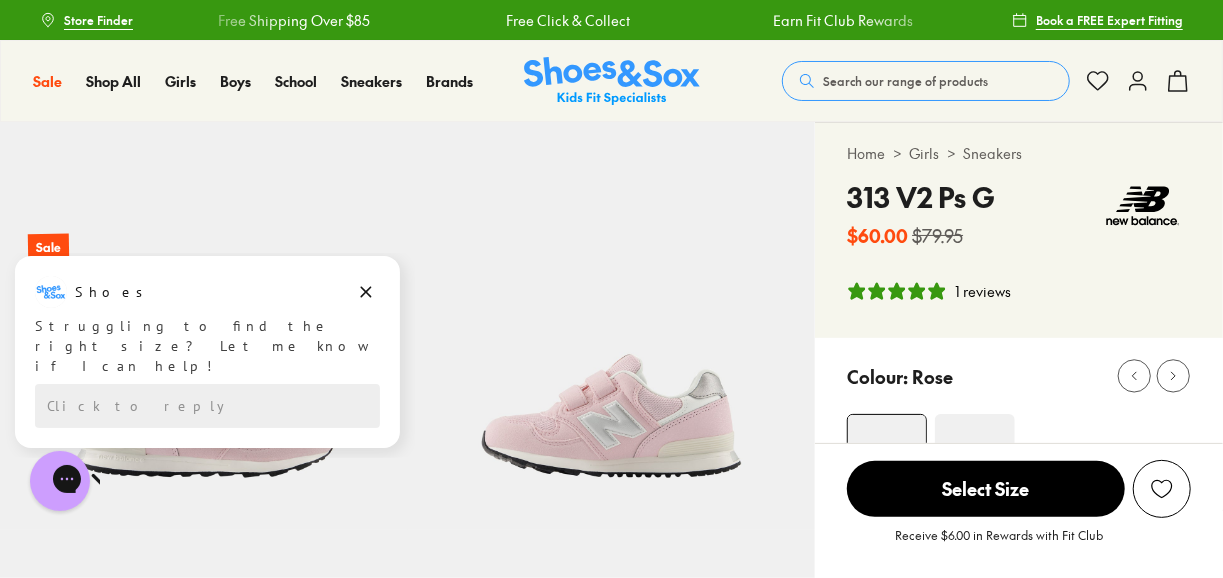 click 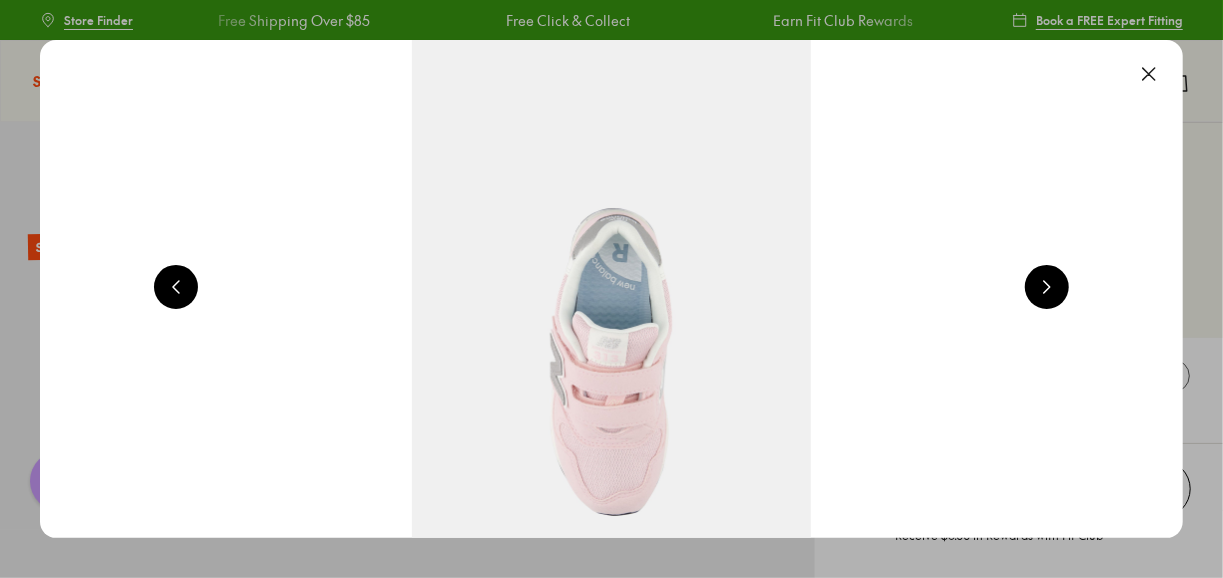 scroll, scrollTop: 0, scrollLeft: 1151, axis: horizontal 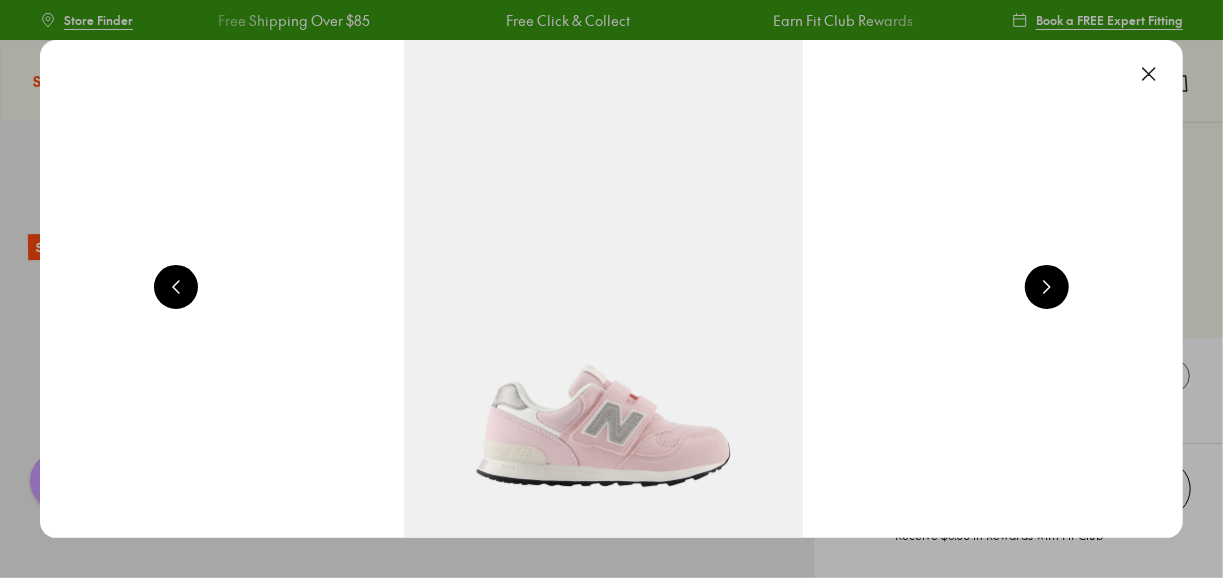 click at bounding box center [1149, 74] 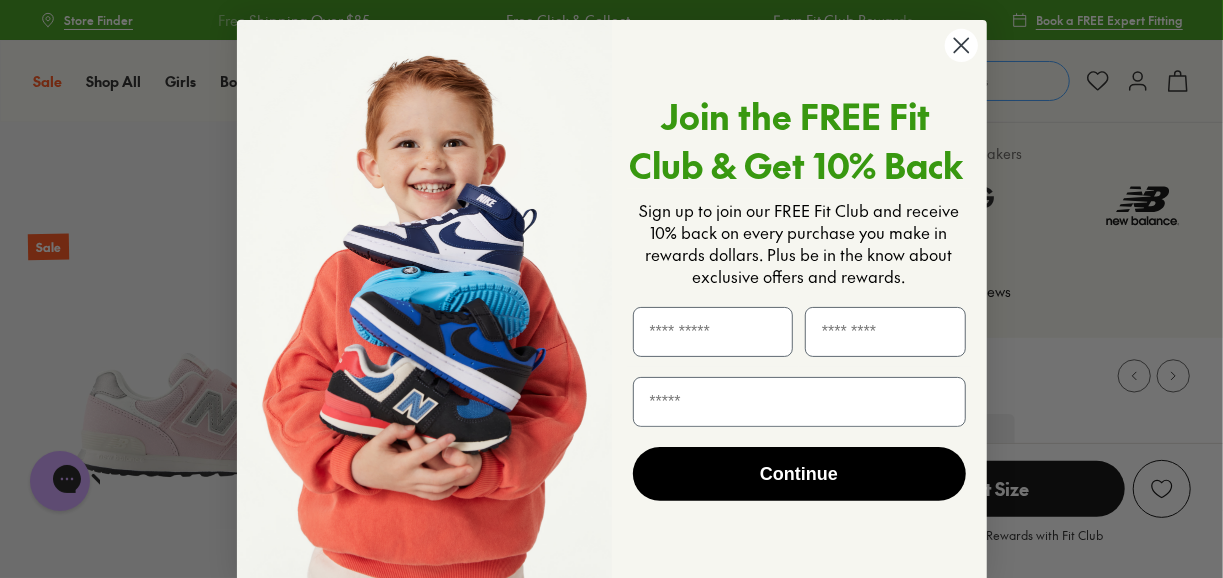 click 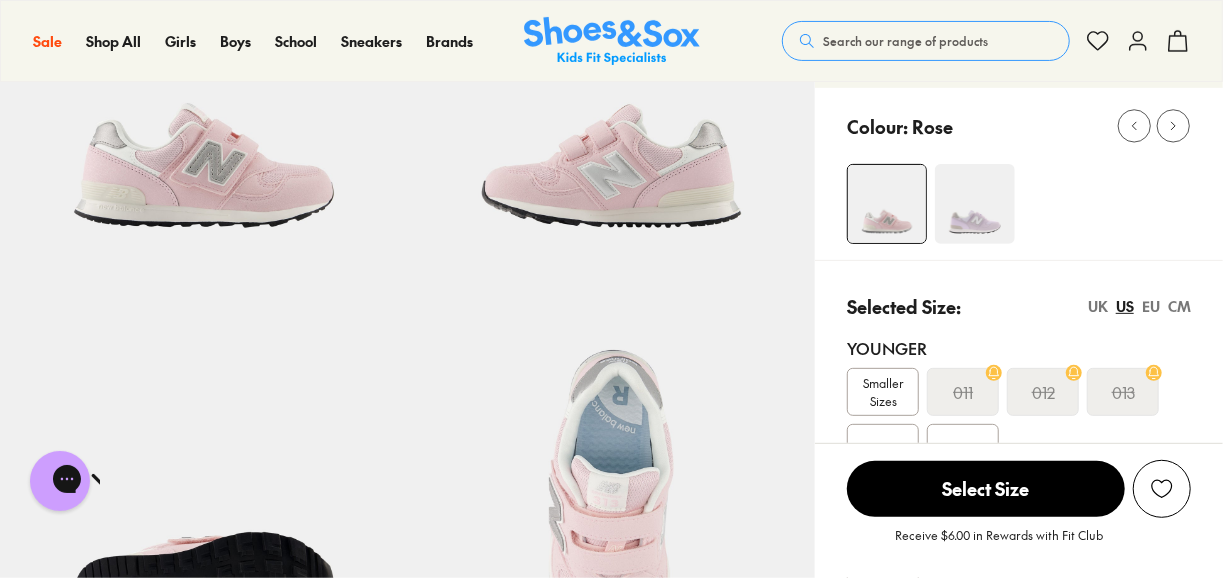 scroll, scrollTop: 249, scrollLeft: 0, axis: vertical 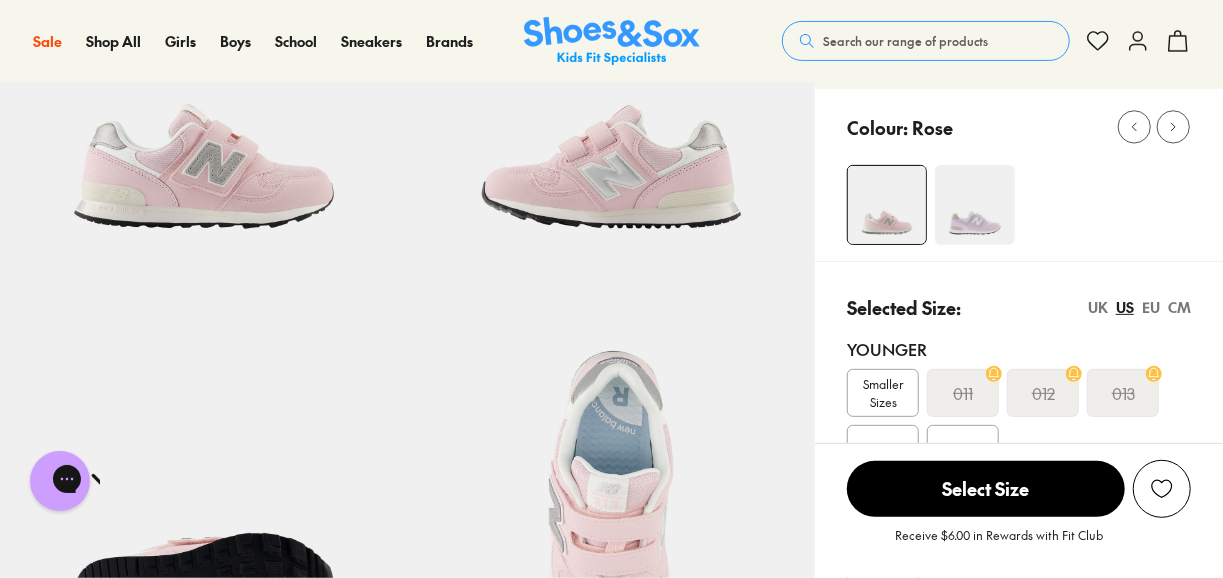 click on "Search our range of products" at bounding box center (905, 41) 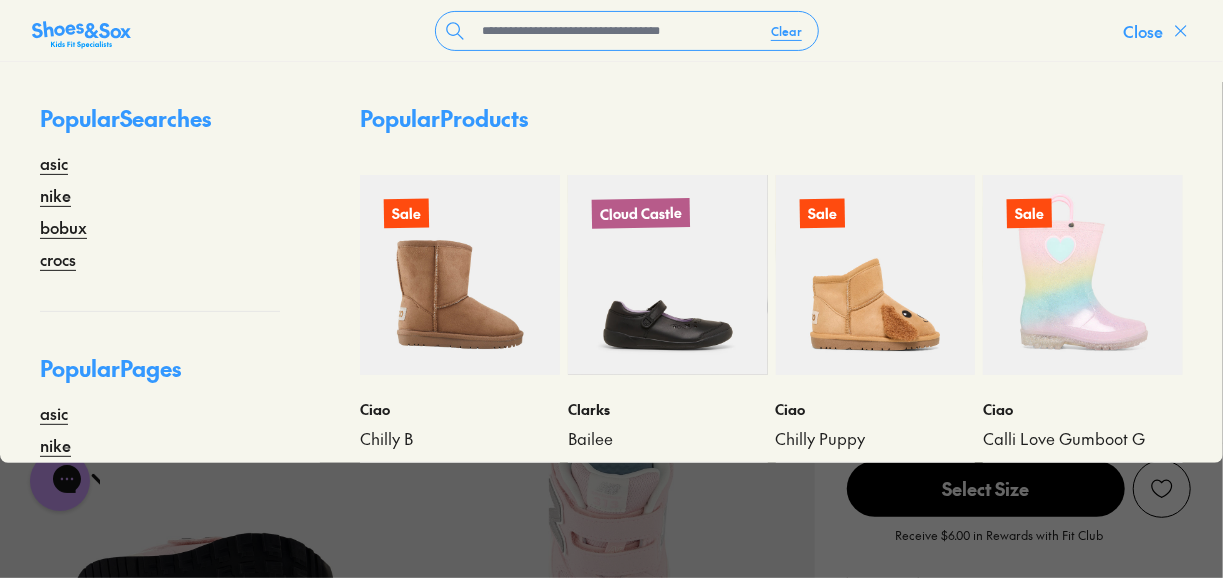 click 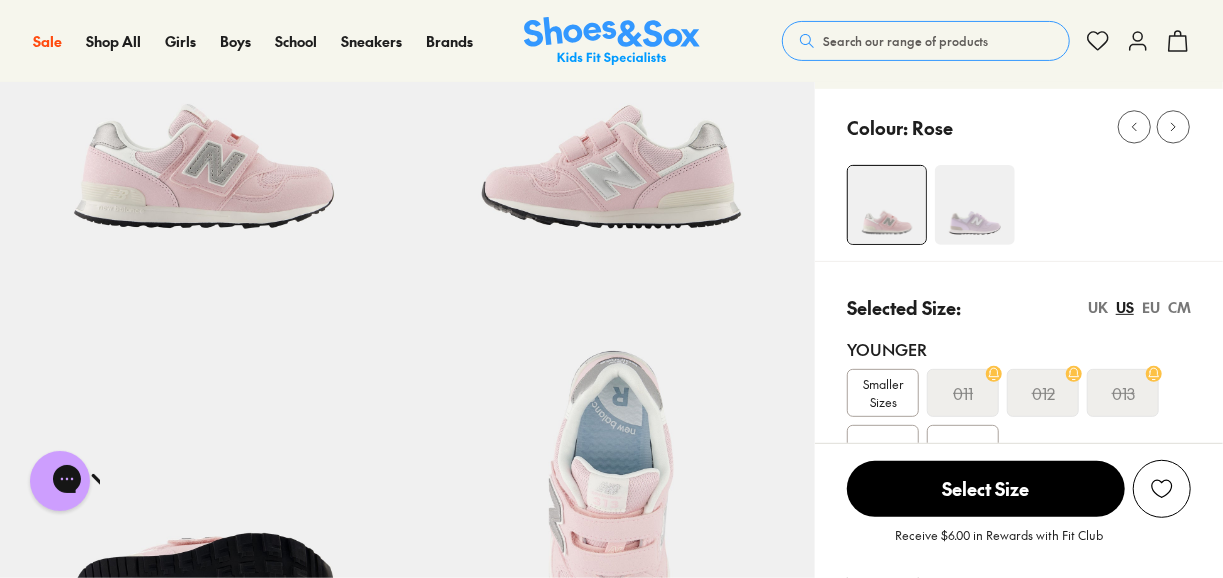 click 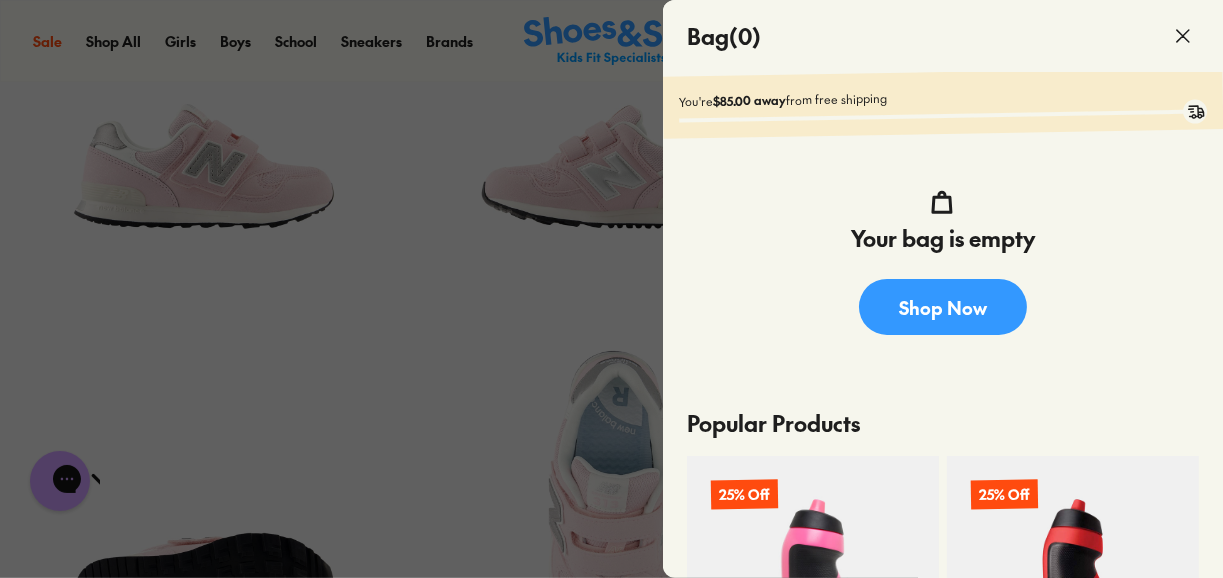 click 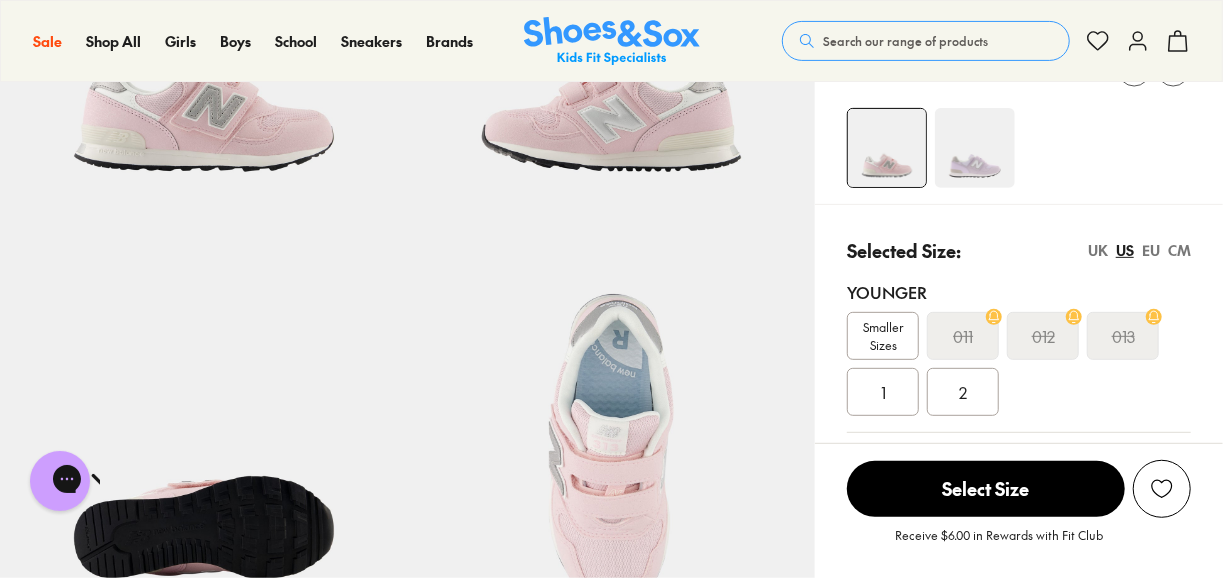 scroll, scrollTop: 307, scrollLeft: 0, axis: vertical 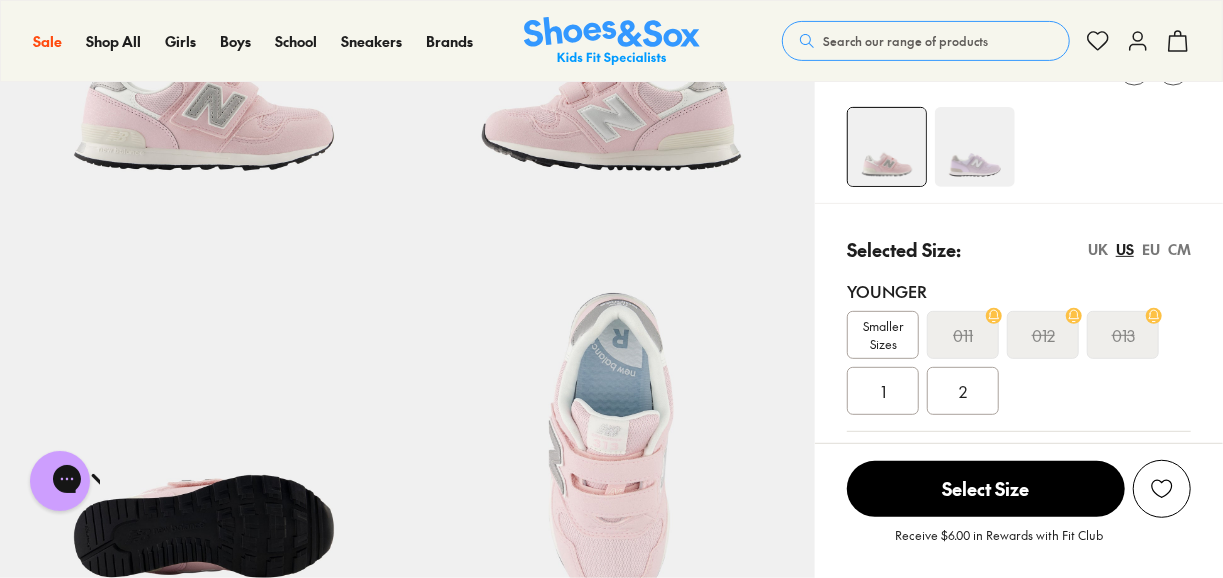 click on "Select Size" at bounding box center [986, 489] 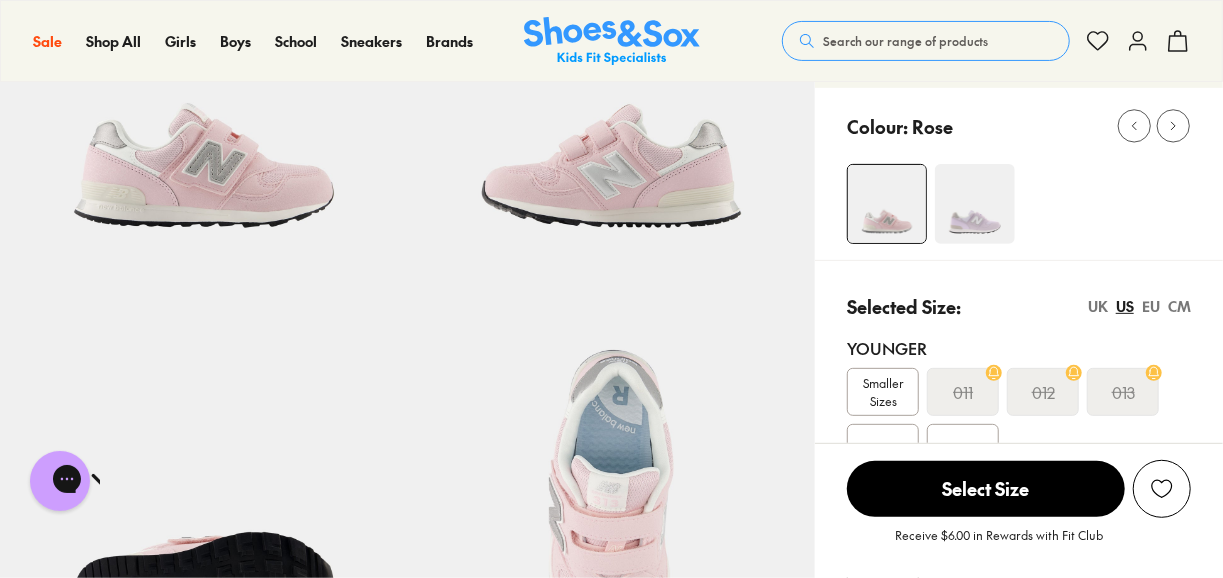 scroll, scrollTop: 190, scrollLeft: 0, axis: vertical 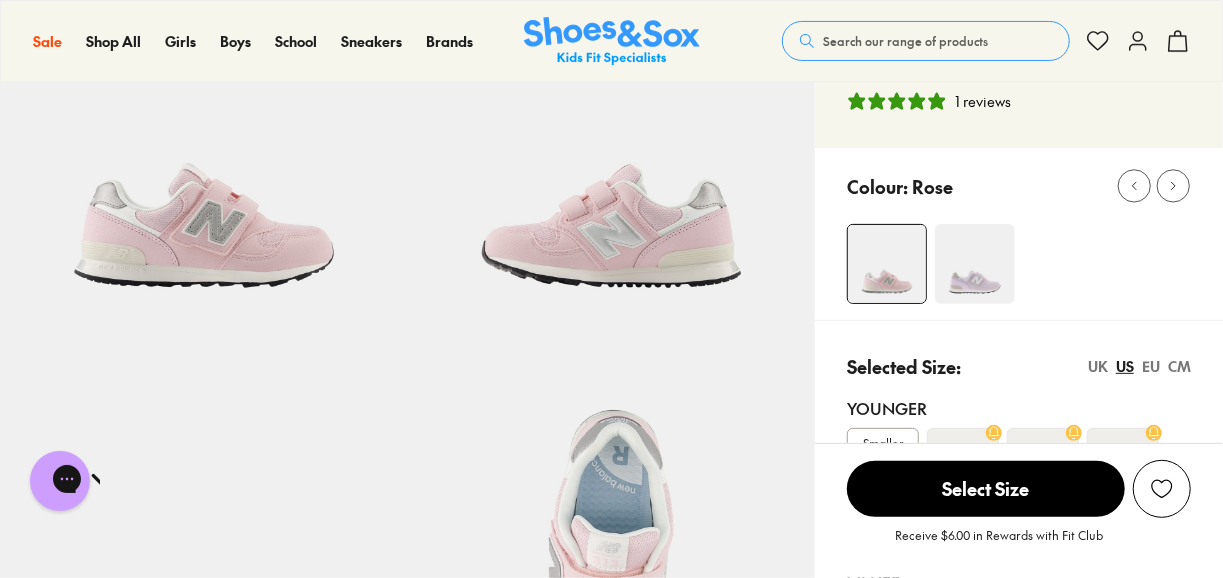 click on "Select Size" at bounding box center [986, 489] 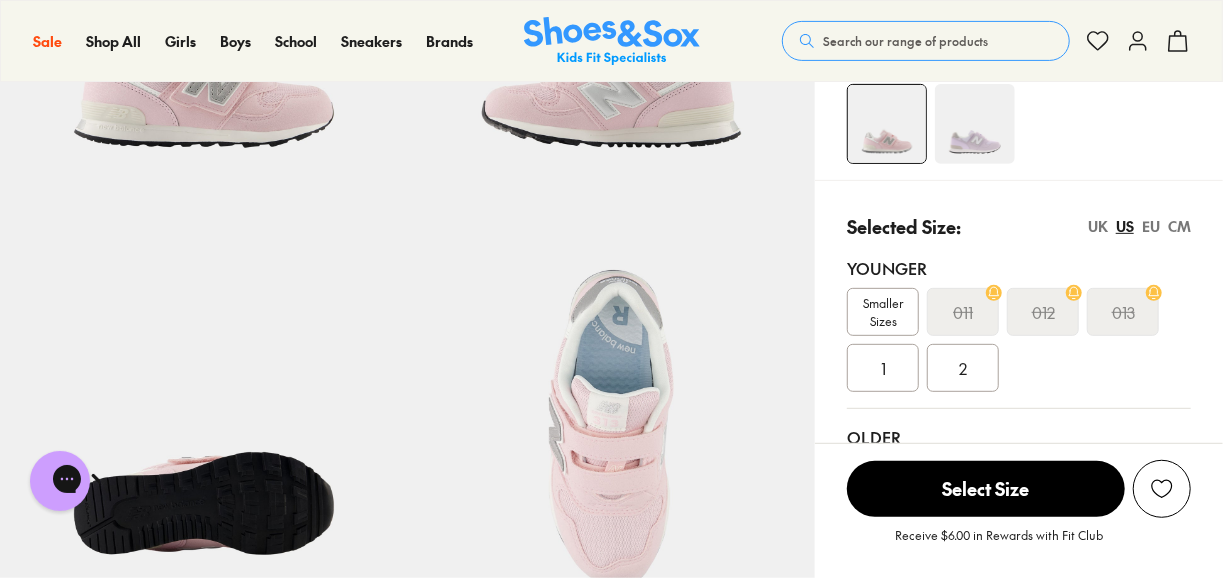 scroll, scrollTop: 339, scrollLeft: 0, axis: vertical 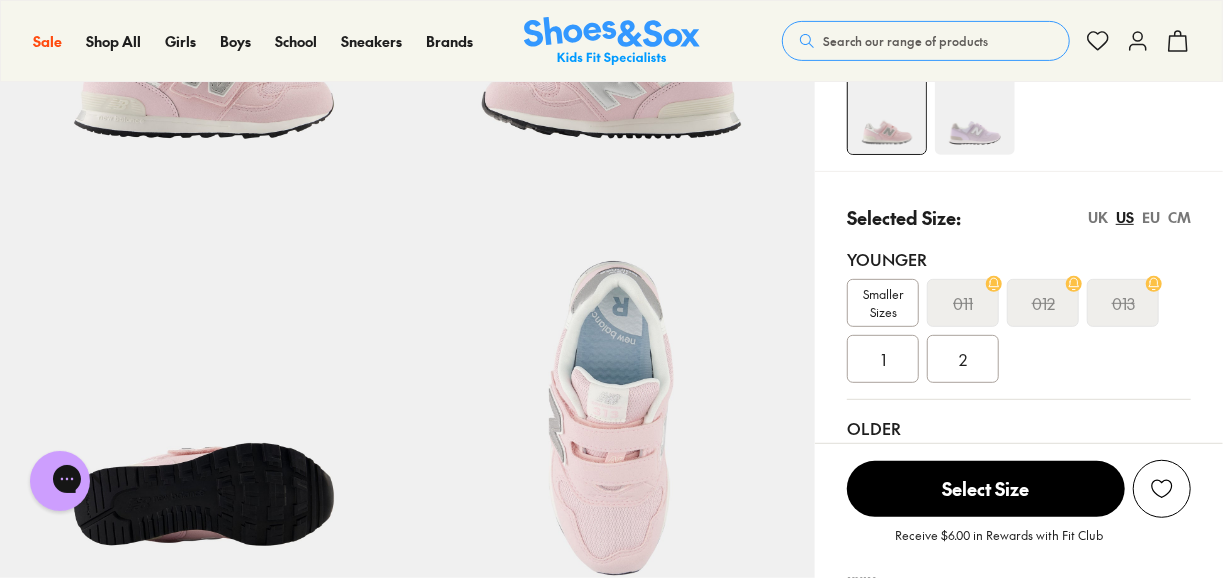 click on "Smaller Sizes" at bounding box center (883, 303) 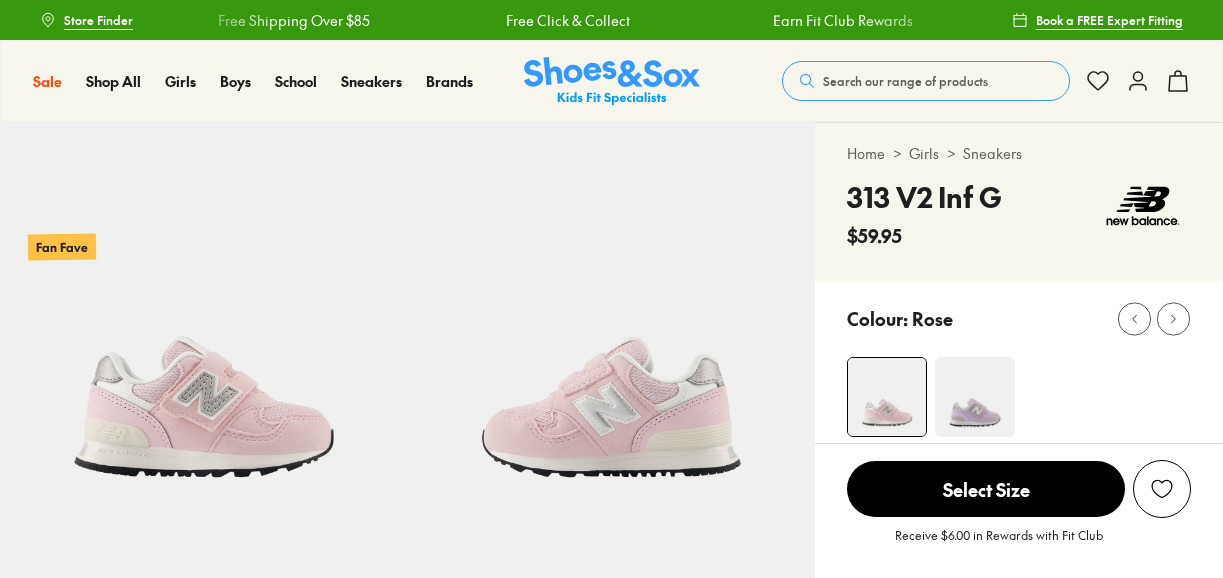 drag, startPoint x: 0, startPoint y: 0, endPoint x: 938, endPoint y: 394, distance: 1017.3888 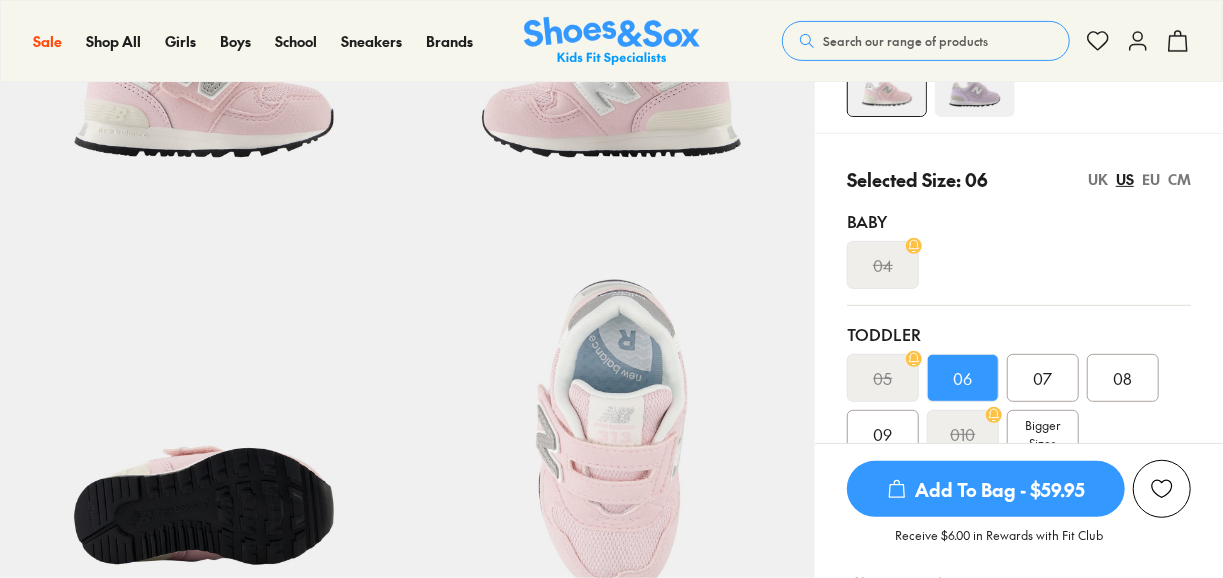 scroll, scrollTop: 0, scrollLeft: 0, axis: both 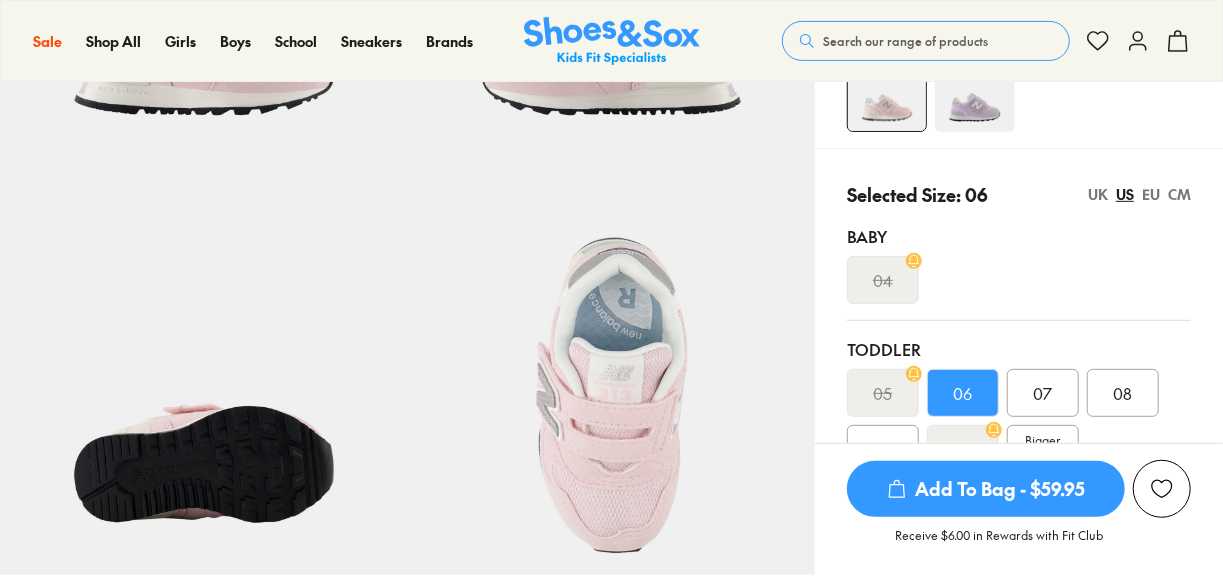 select on "*" 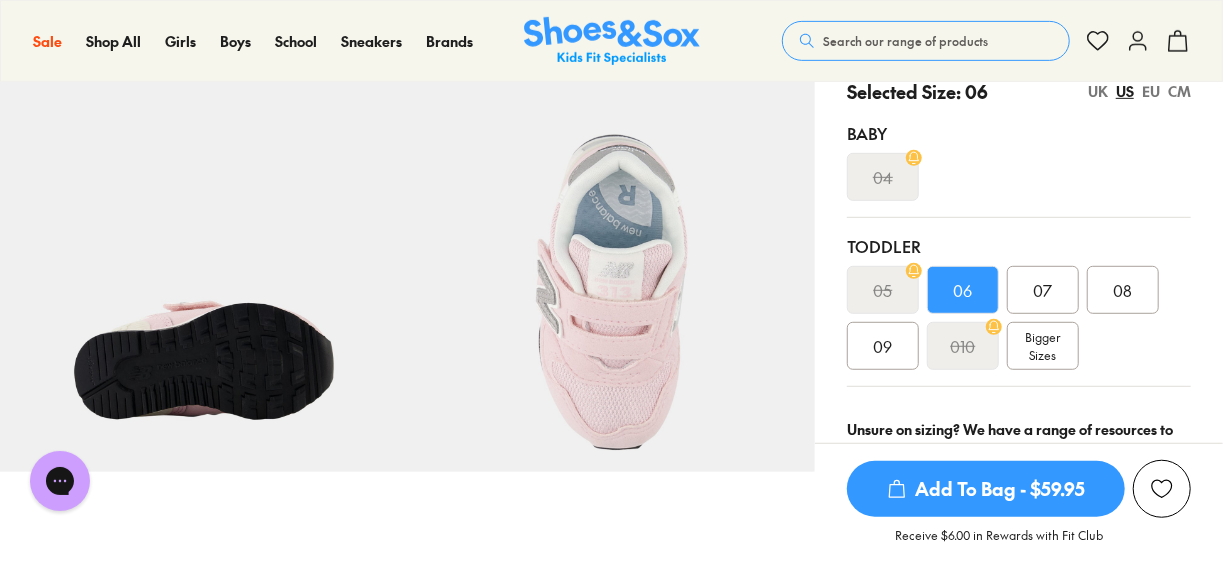 scroll, scrollTop: 491, scrollLeft: 0, axis: vertical 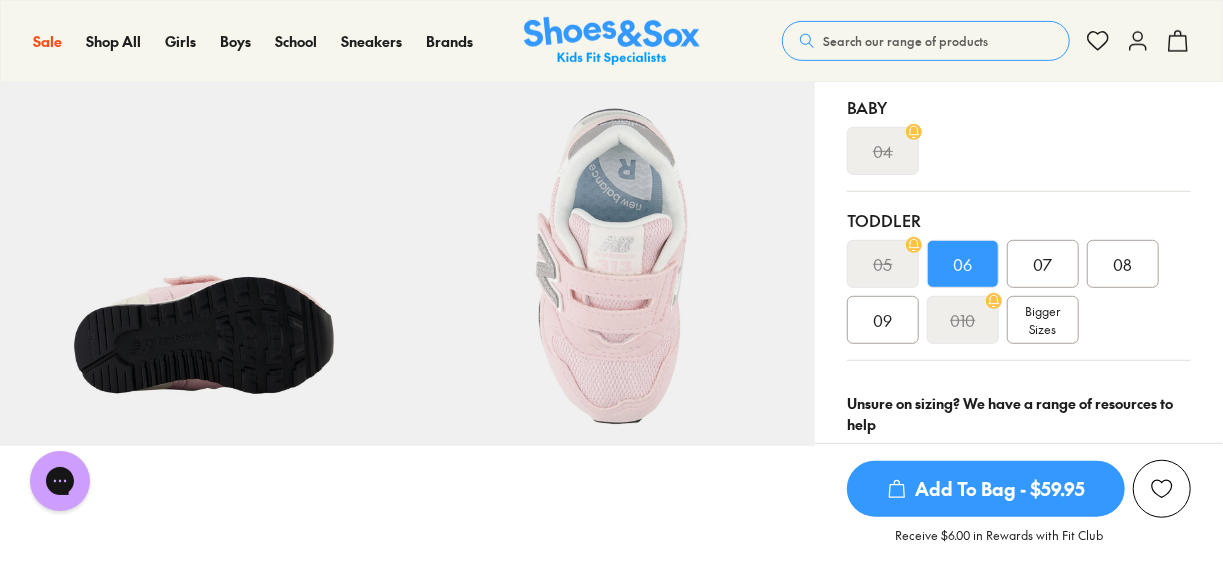 click on "Bigger Sizes" at bounding box center [1043, 320] 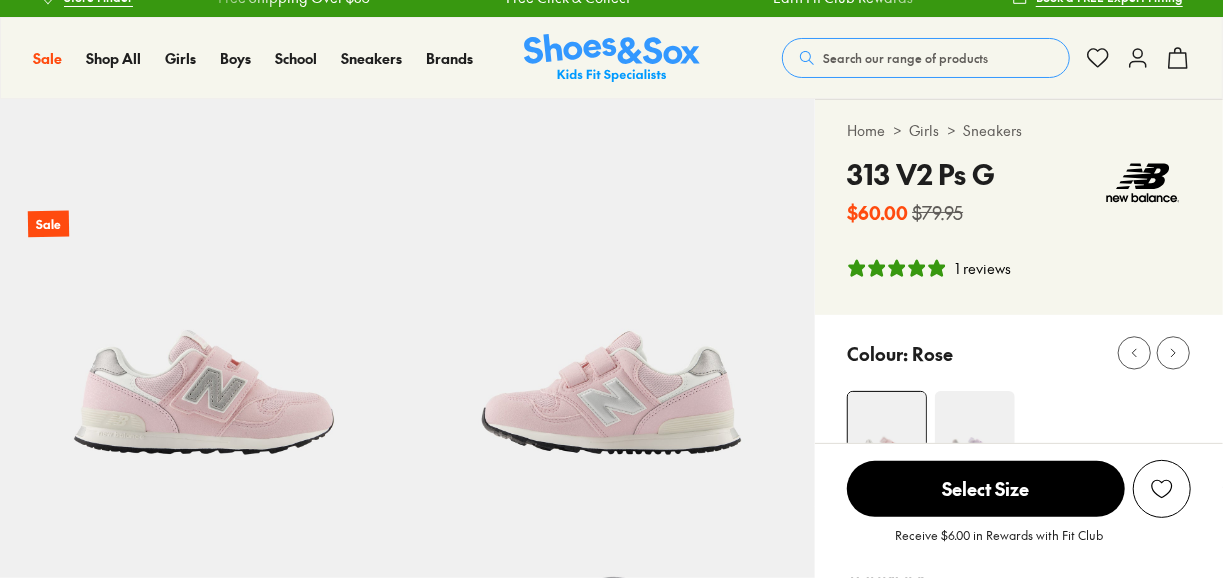scroll, scrollTop: 66, scrollLeft: 0, axis: vertical 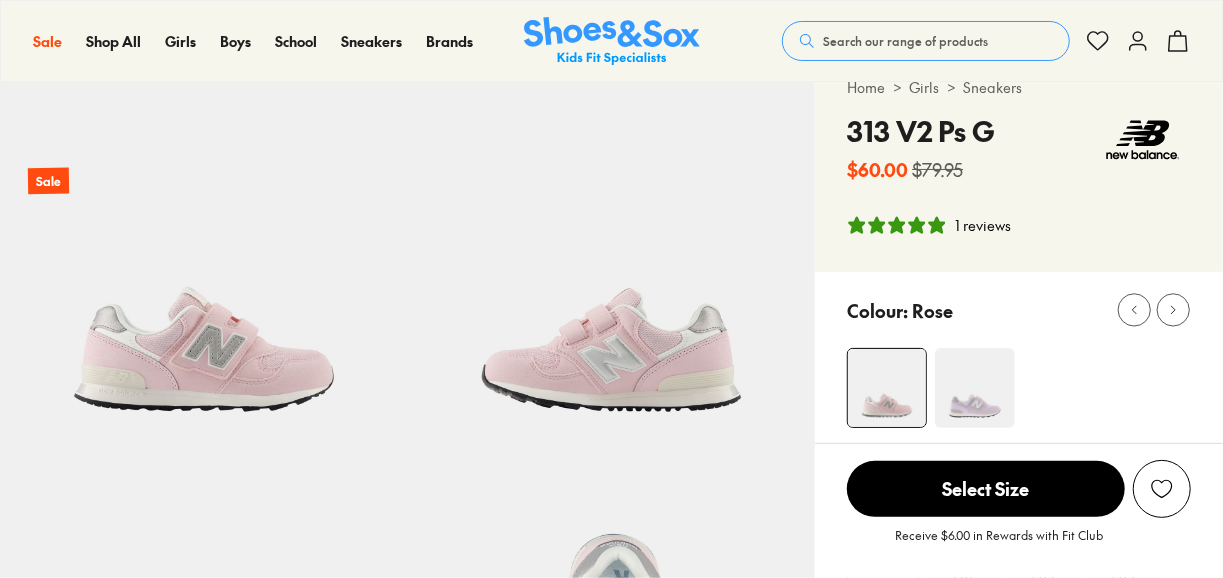 select on "*" 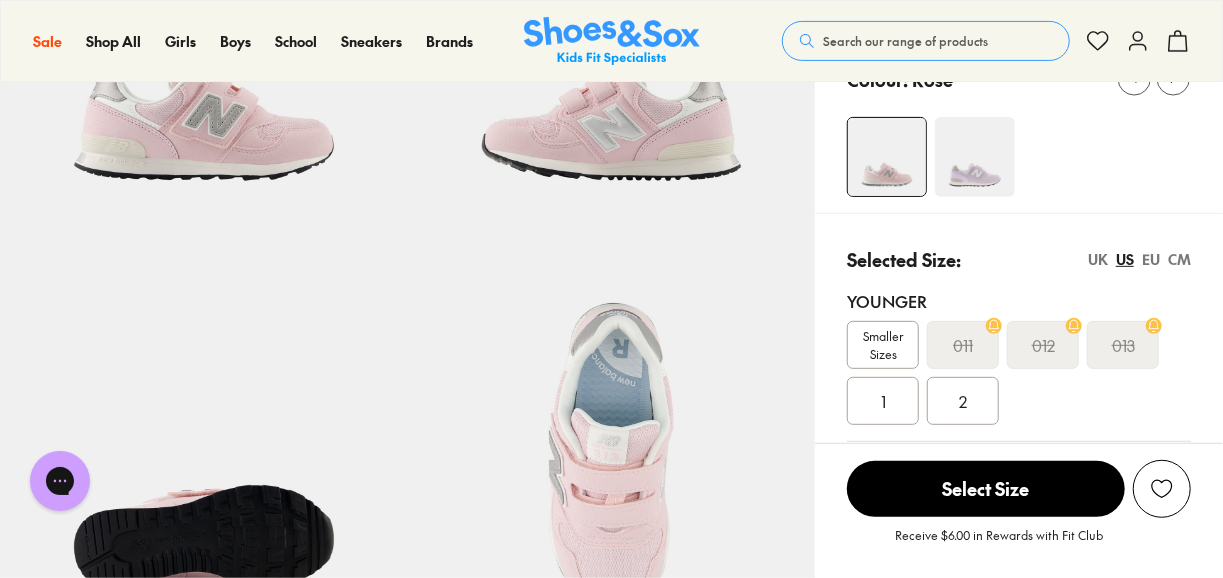 scroll, scrollTop: 298, scrollLeft: 0, axis: vertical 